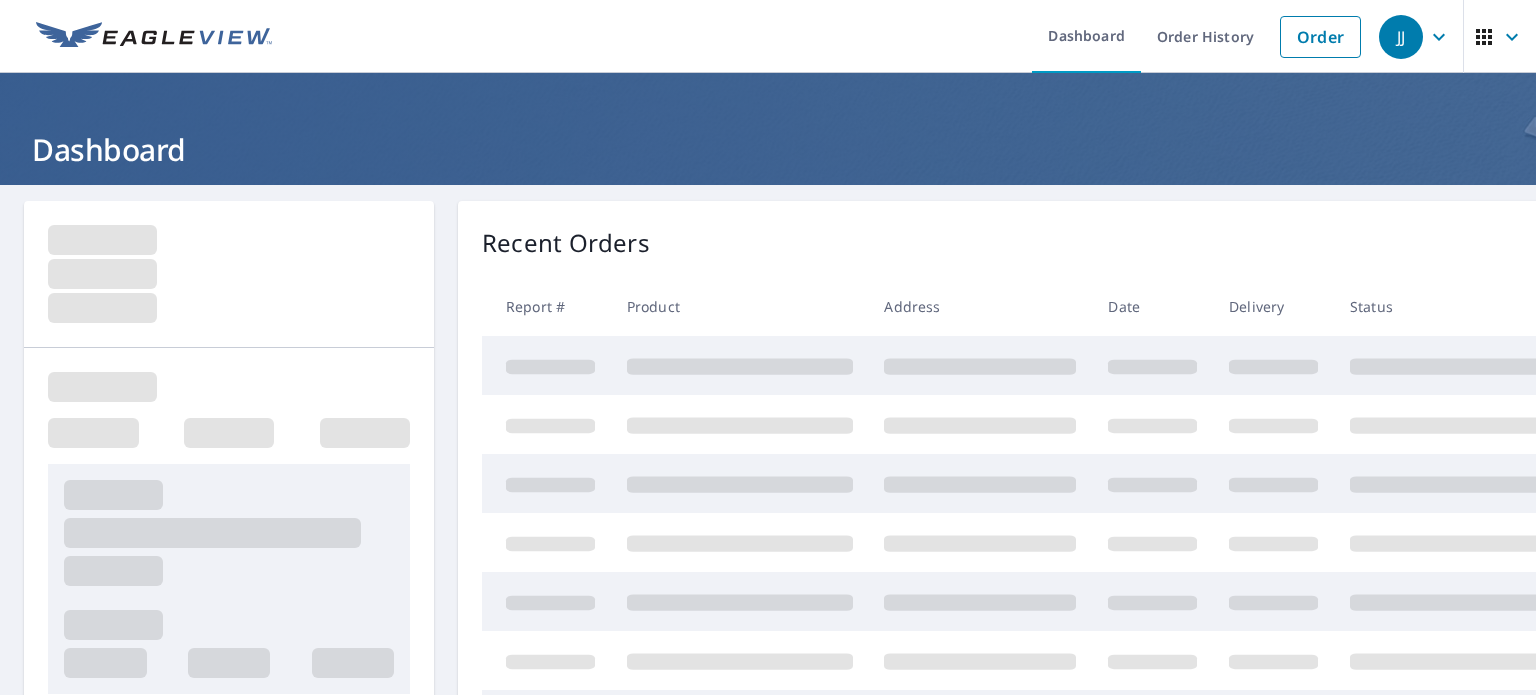scroll, scrollTop: 0, scrollLeft: 0, axis: both 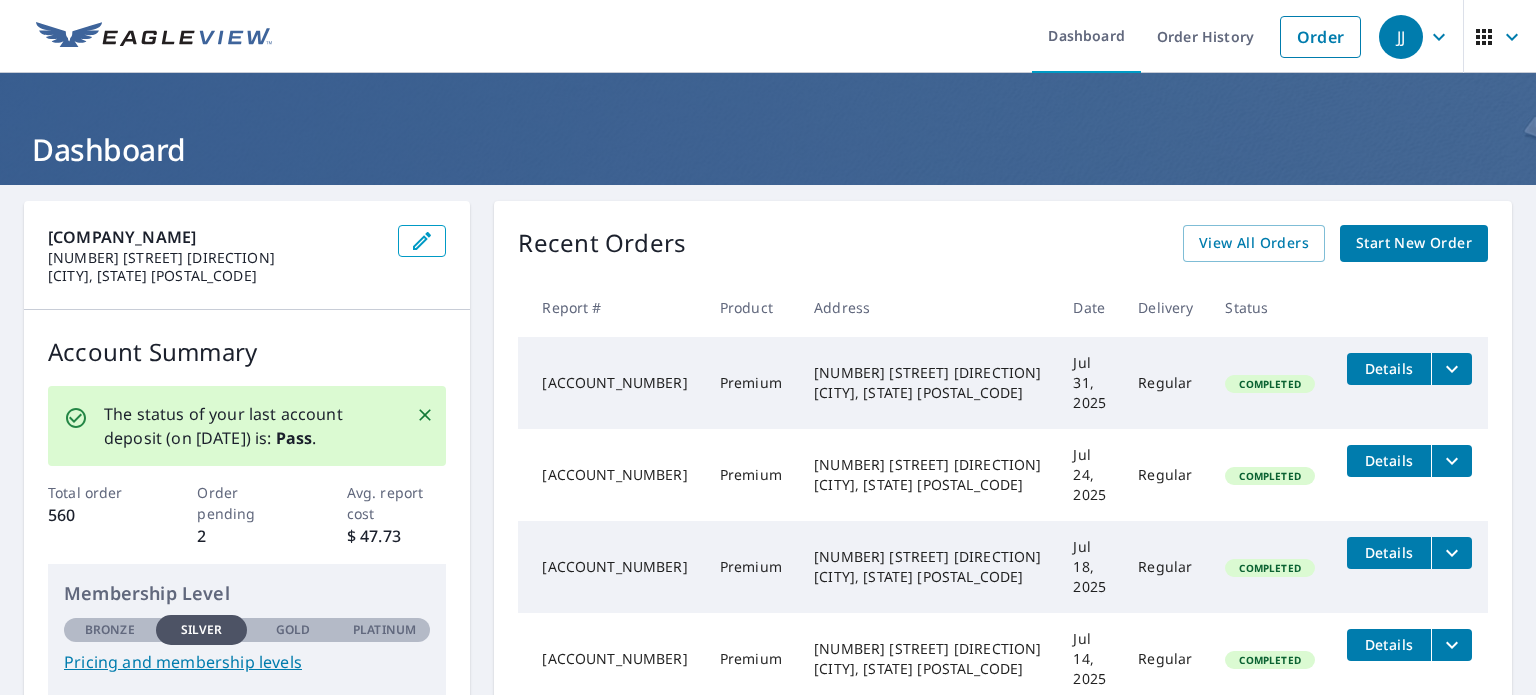 click 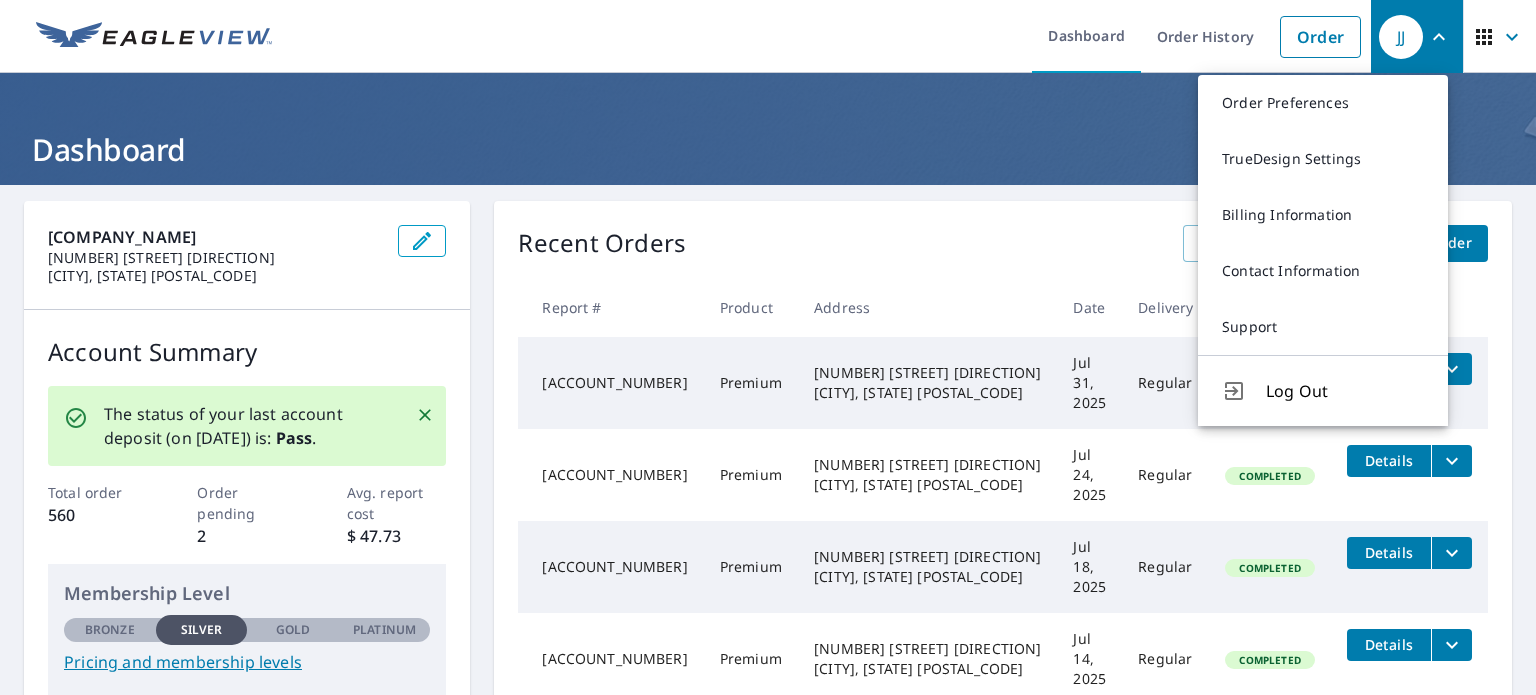 click on "JJ" at bounding box center [1401, 37] 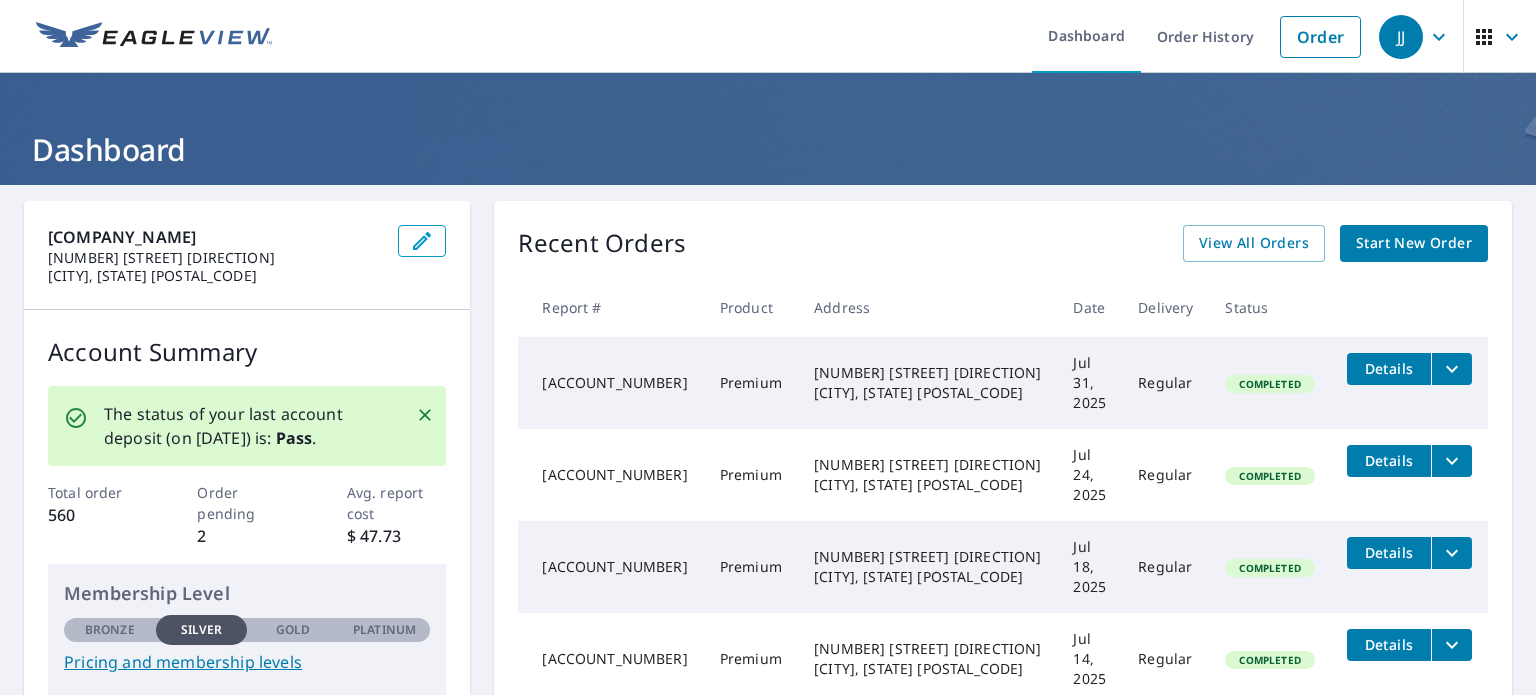 click on "JJ" at bounding box center (1401, 37) 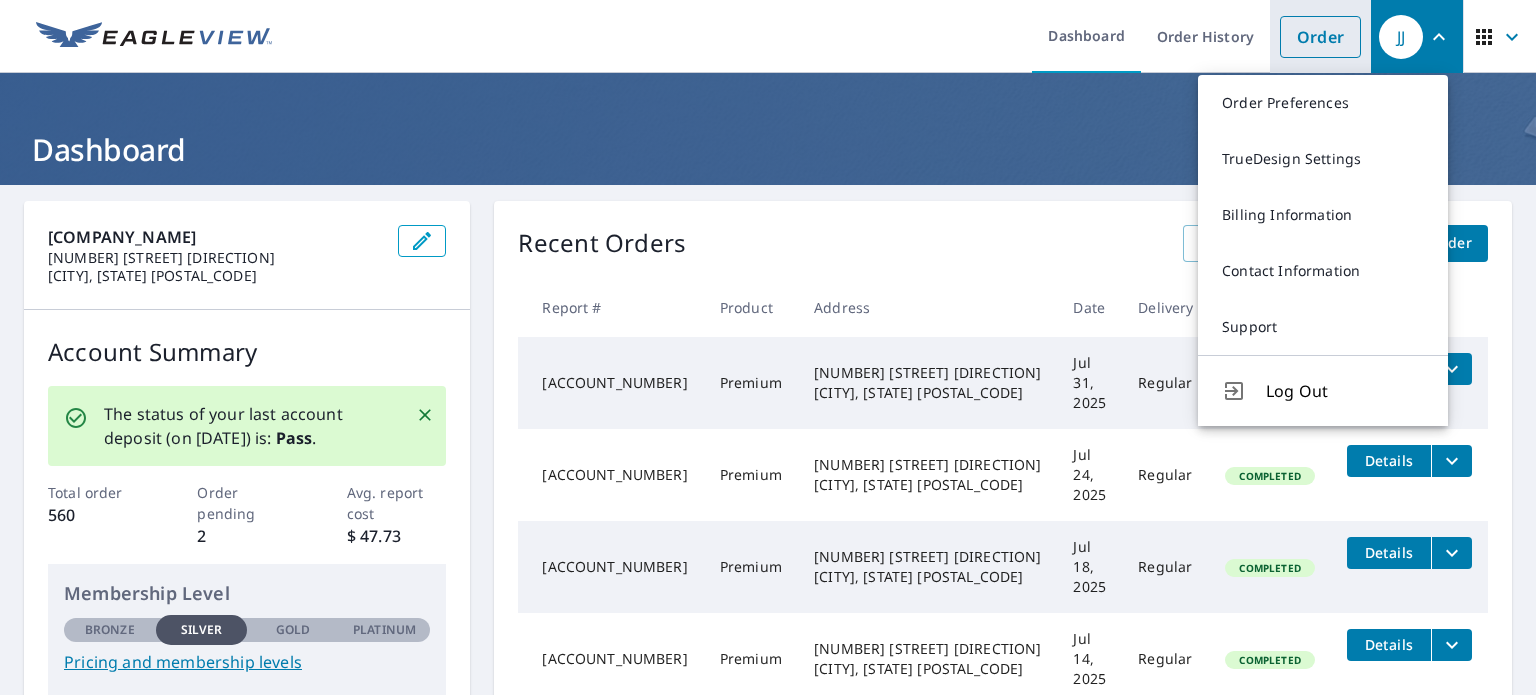 click on "Order" at bounding box center [1320, 37] 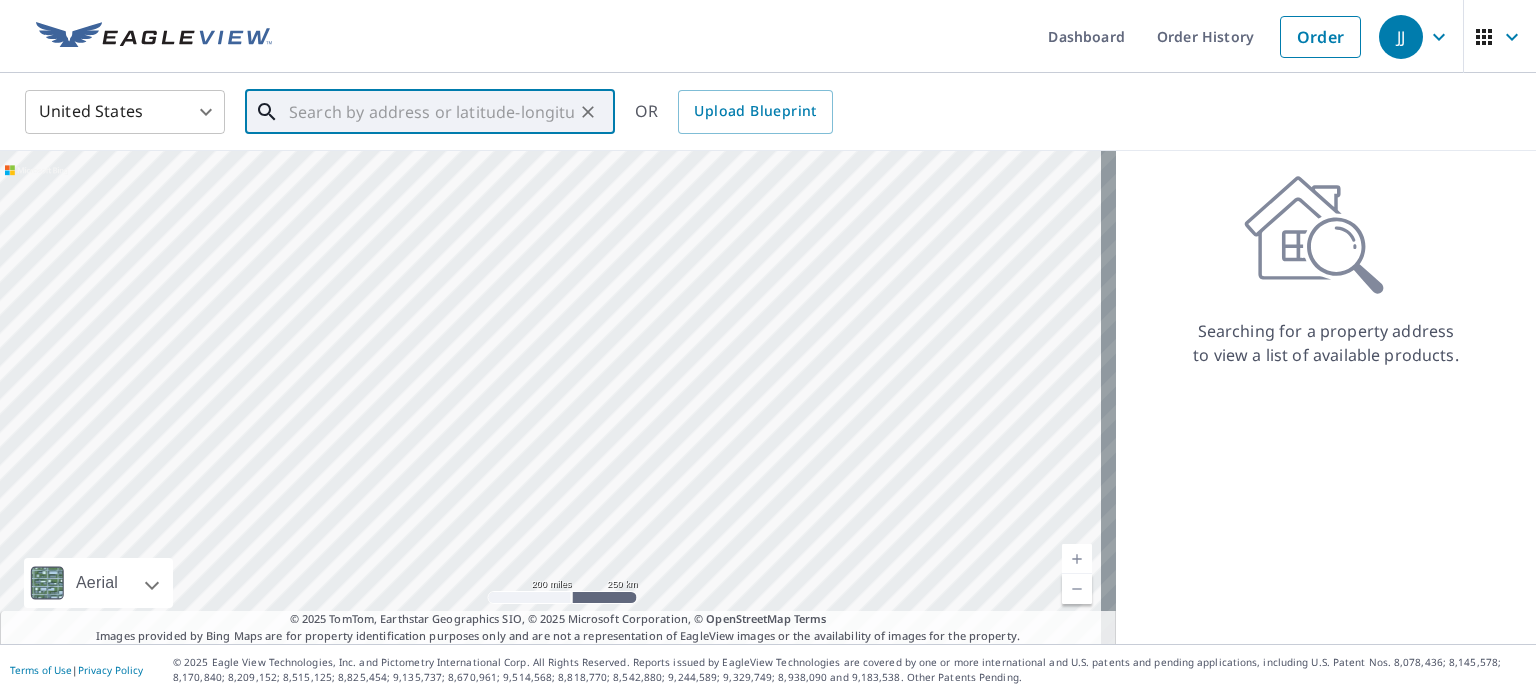 click at bounding box center [431, 112] 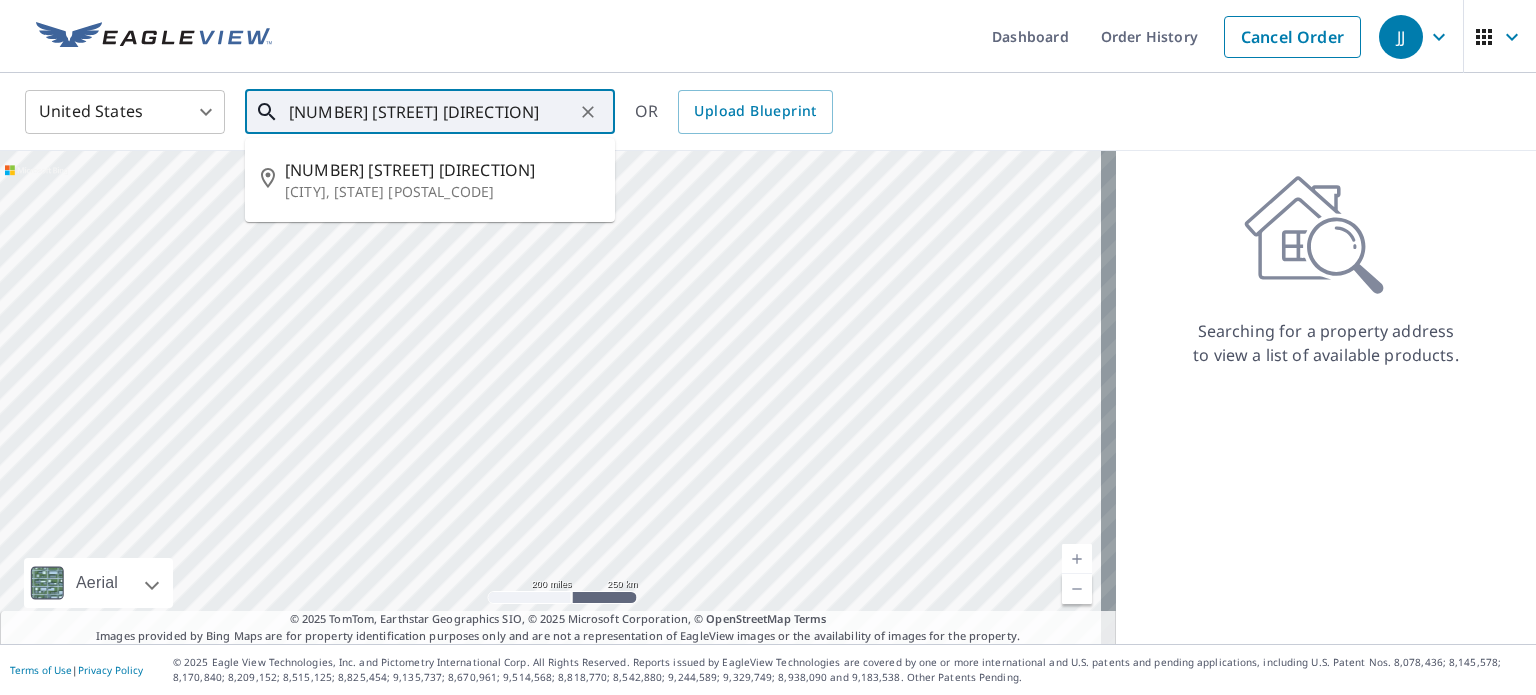 type on "[NUMBER] [STREET] [DIRECTION]" 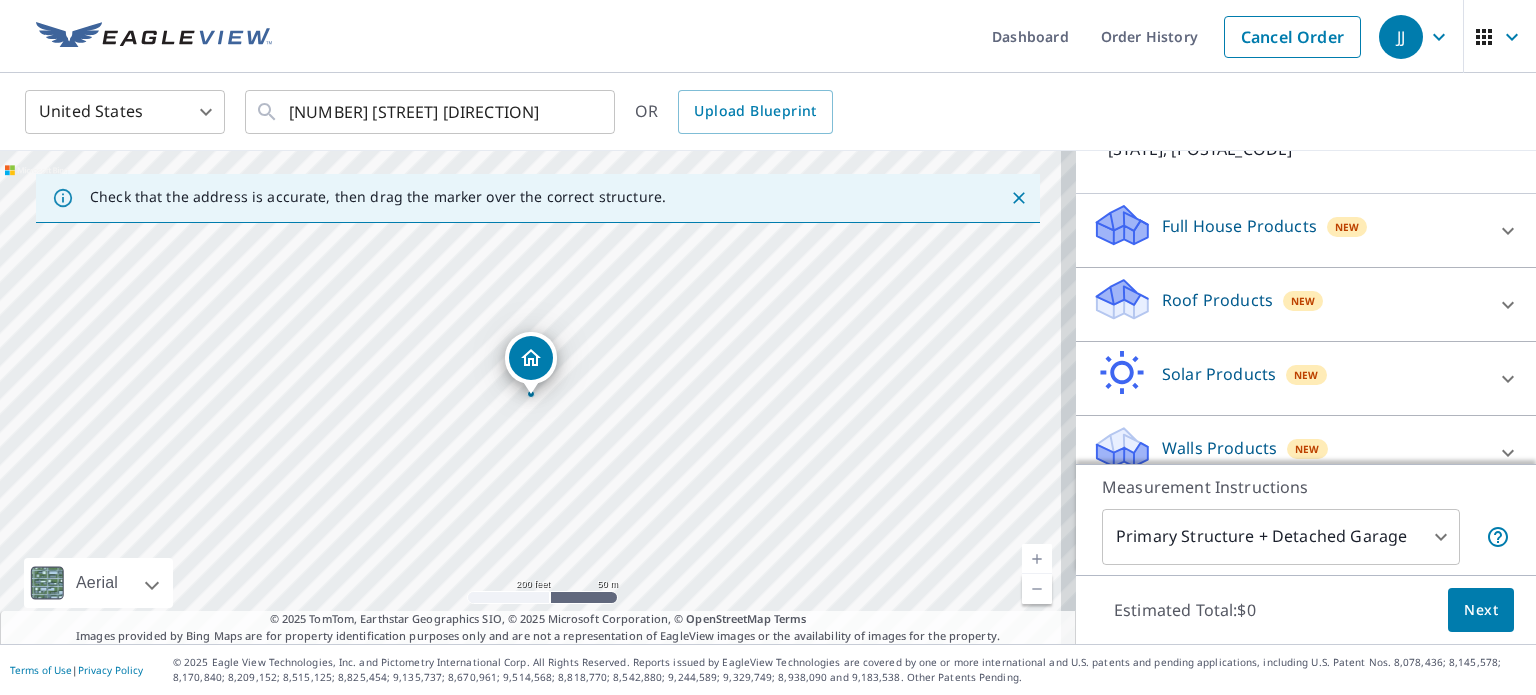 scroll, scrollTop: 188, scrollLeft: 0, axis: vertical 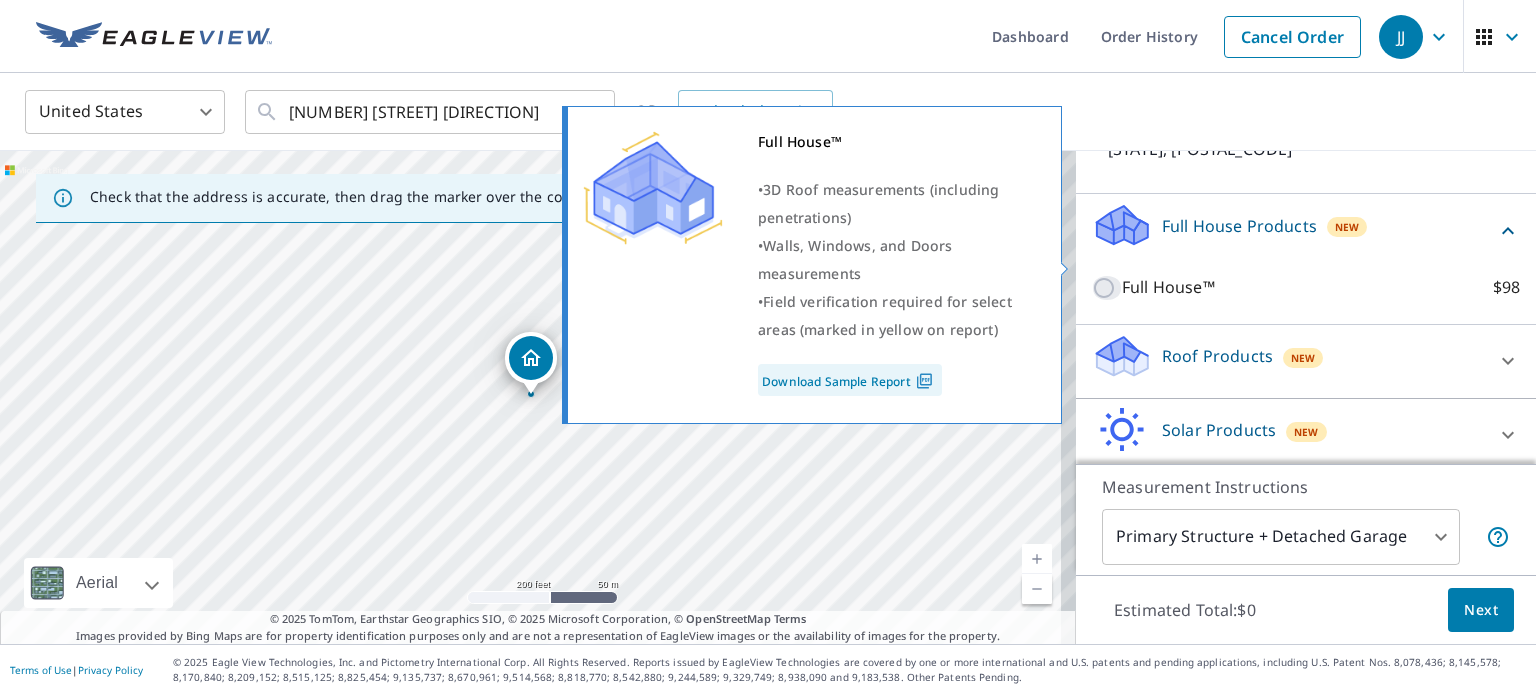 click on "Full House™ $98" at bounding box center (1107, 288) 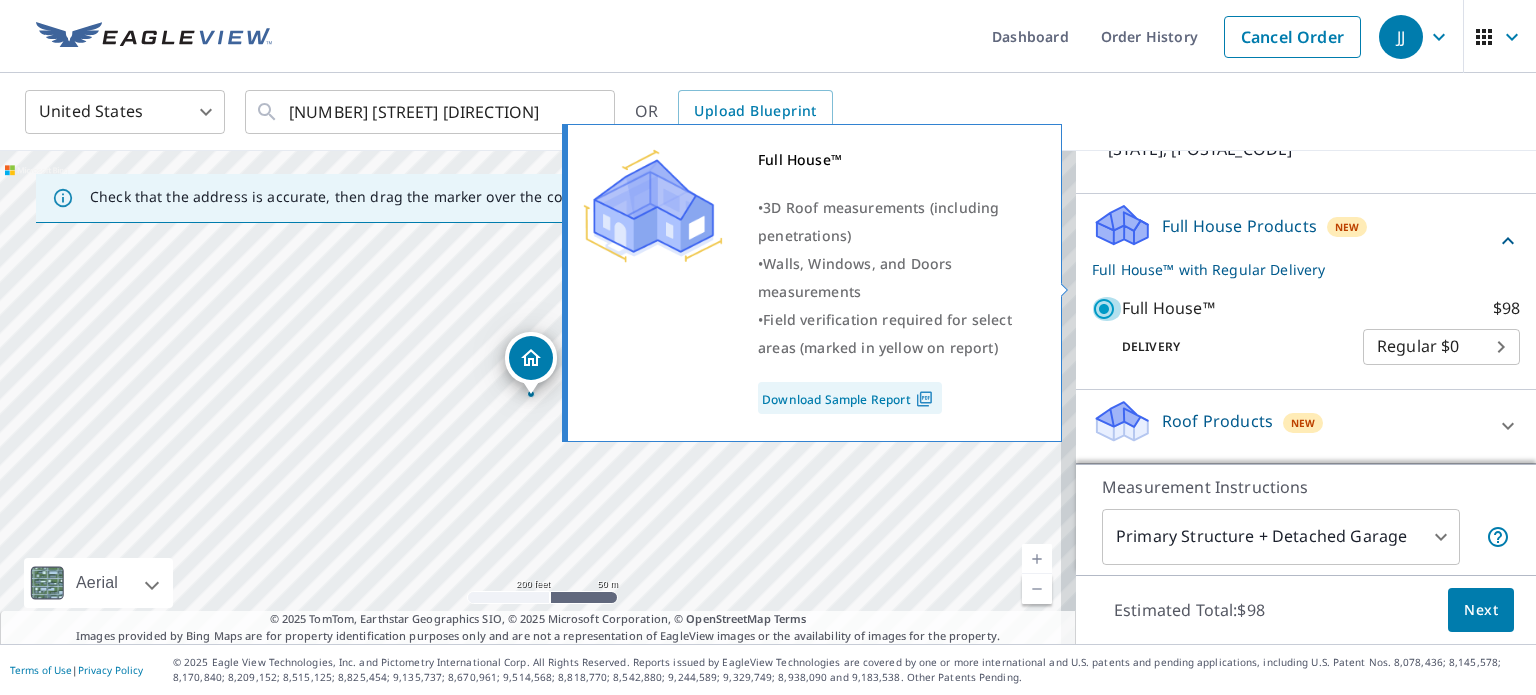 click on "Full House™ $98" at bounding box center [1107, 309] 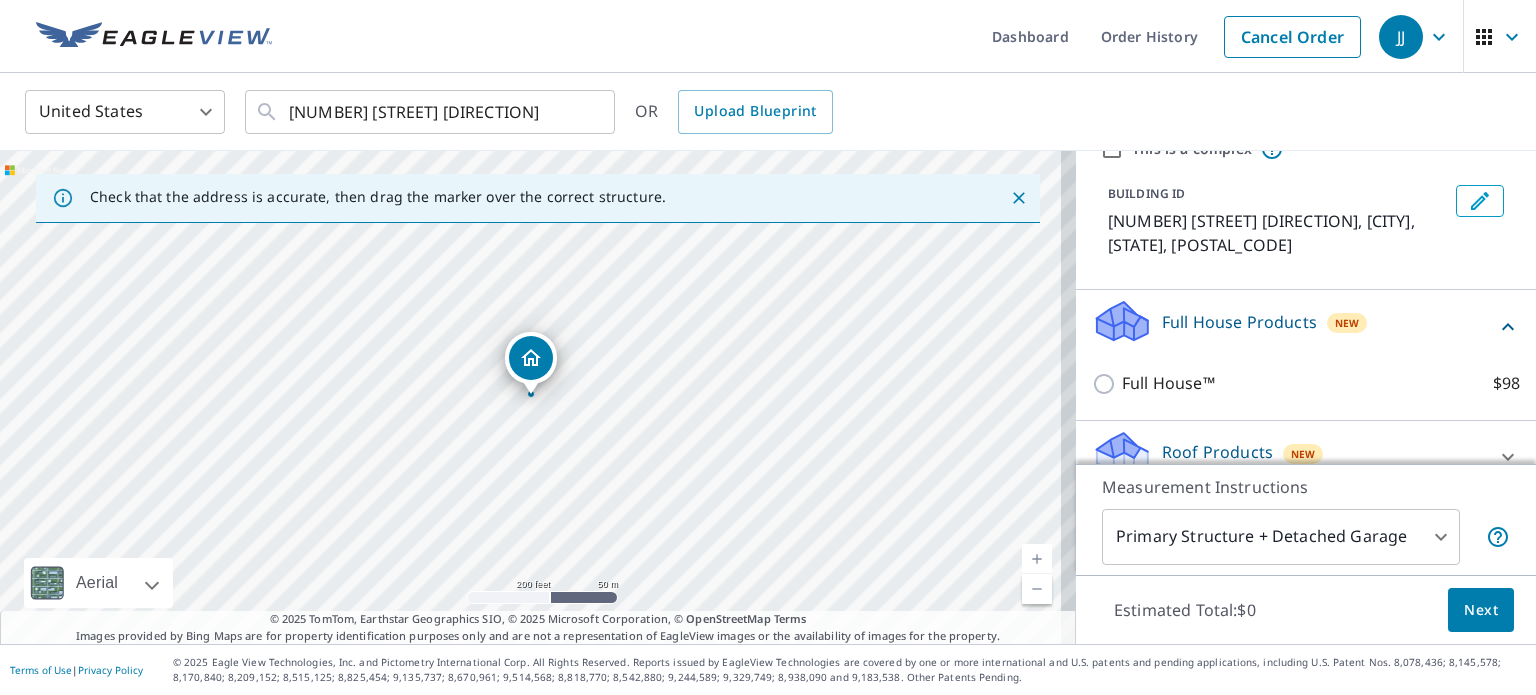 scroll, scrollTop: 200, scrollLeft: 0, axis: vertical 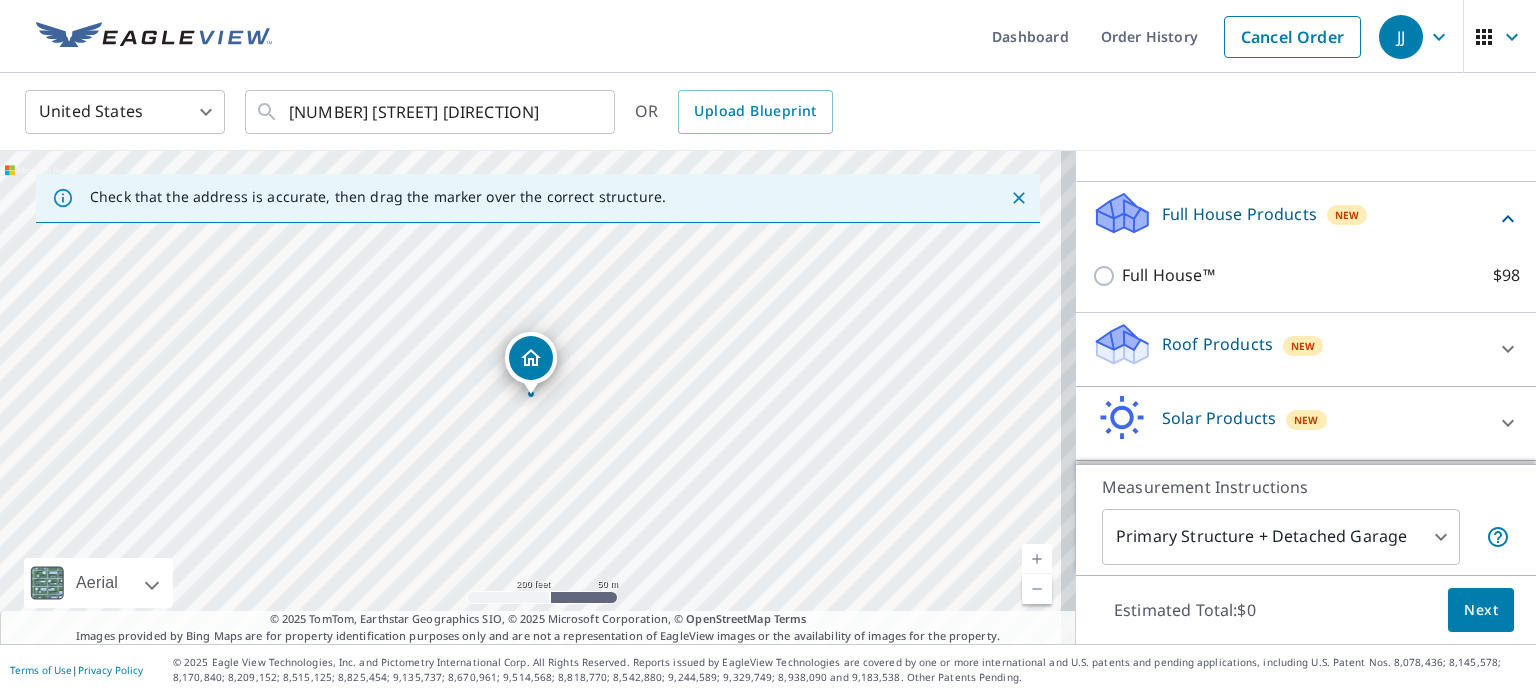 click on "Roof Products" at bounding box center [1217, 344] 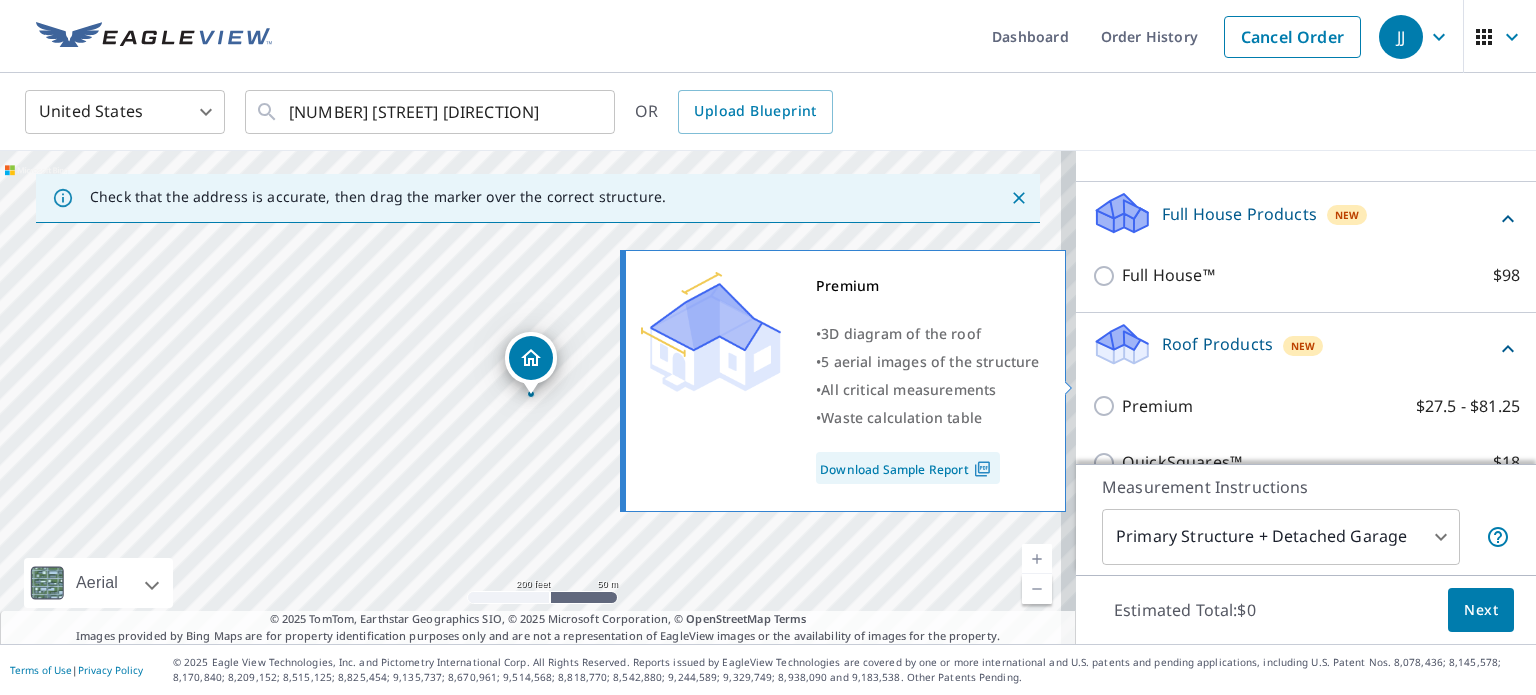 click on "Premium $27.5 - $81.25" at bounding box center (1107, 406) 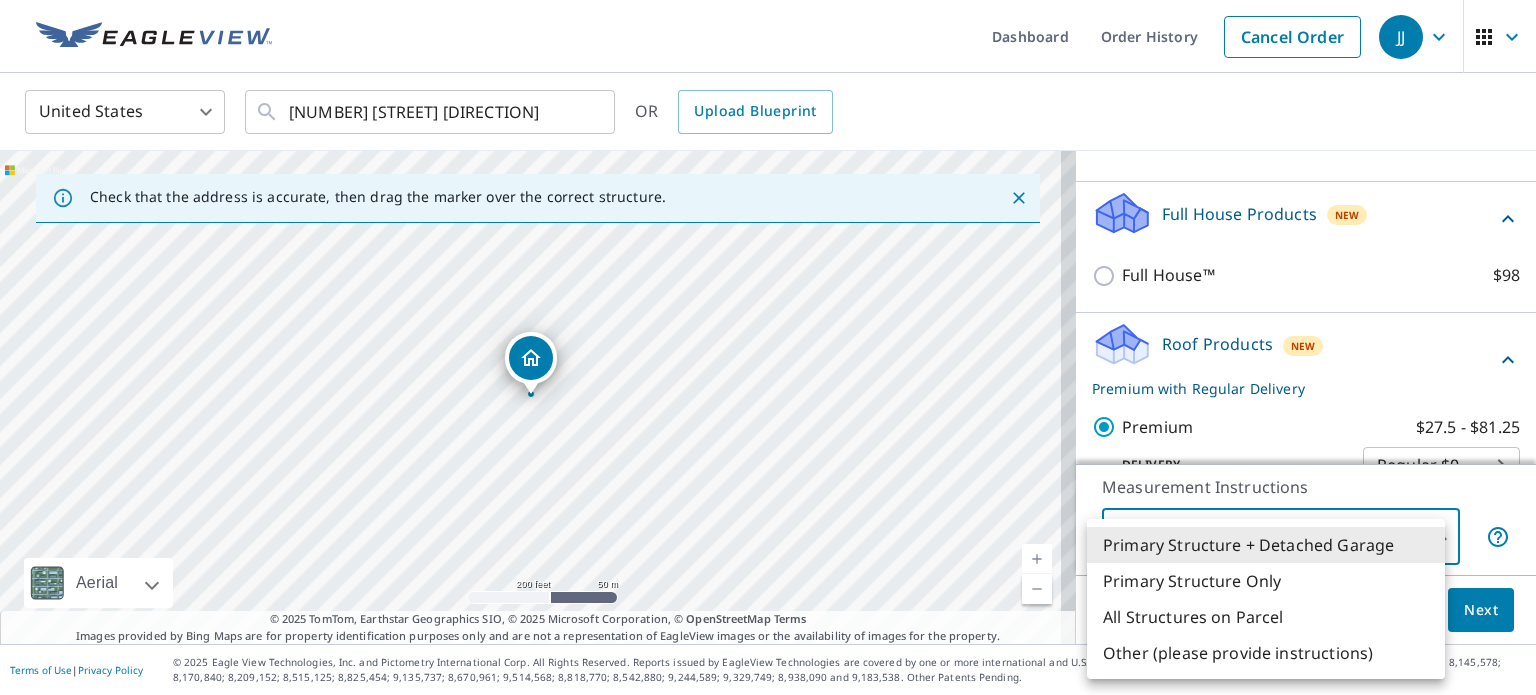 click on "JJ JJ
Dashboard Order History Cancel Order JJ United States US ​ [NUMBER] [STREET] [DIRECTION] ​ OR Upload Blueprint Check that the address is accurate, then drag the marker over the correct structure. [NUMBER] [STREET] [DIRECTION] [CITY], [STATE] [POSTAL_CODE] Aerial Road A standard road map Aerial A detailed look from above Labels Labels 200 feet 50 m © 2025 TomTom, © Vexcel Imaging, © 2025 Microsoft Corporation,  © OpenStreetMap Terms © 2025 TomTom, Earthstar Geographics SIO, © 2025 Microsoft Corporation, ©   OpenStreetMap   Terms Images provided by Bing Maps are for property identification purposes only and are not a representation of EagleView images or the availability of images for the property. PROPERTY TYPE Residential Commercial Multi-Family This is a complex BUILDING ID [NUMBER] [STREET] [DIRECTION], [CITY], [STATE], [POSTAL_CODE] Full House Products New Full House™ $98 Roof Products New Premium with Regular Delivery Premium $27.5 - $81.25 Delivery Regular $0 8 ​ QuickSquares™ $18 Gutter $13.75 Bid Perfect™ $18 New $79 1" at bounding box center [768, 347] 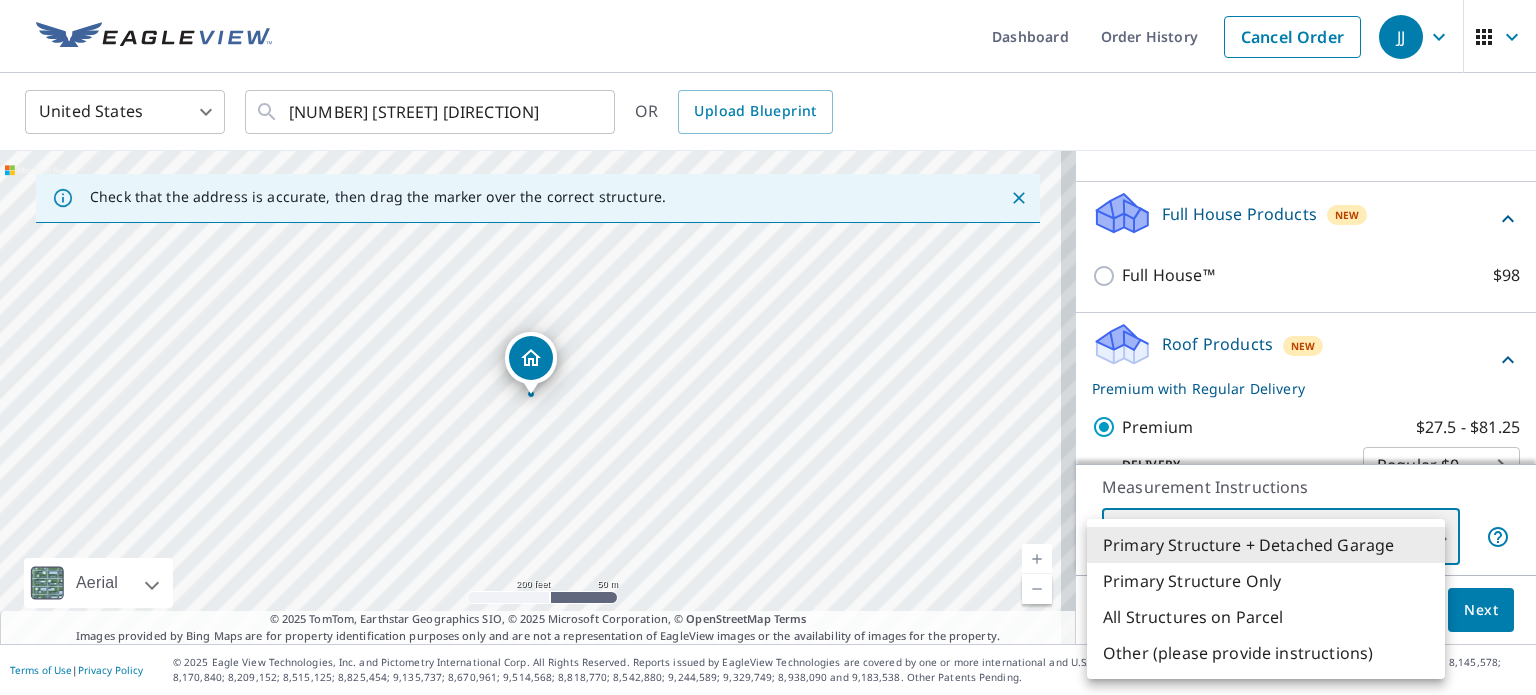 type on "5" 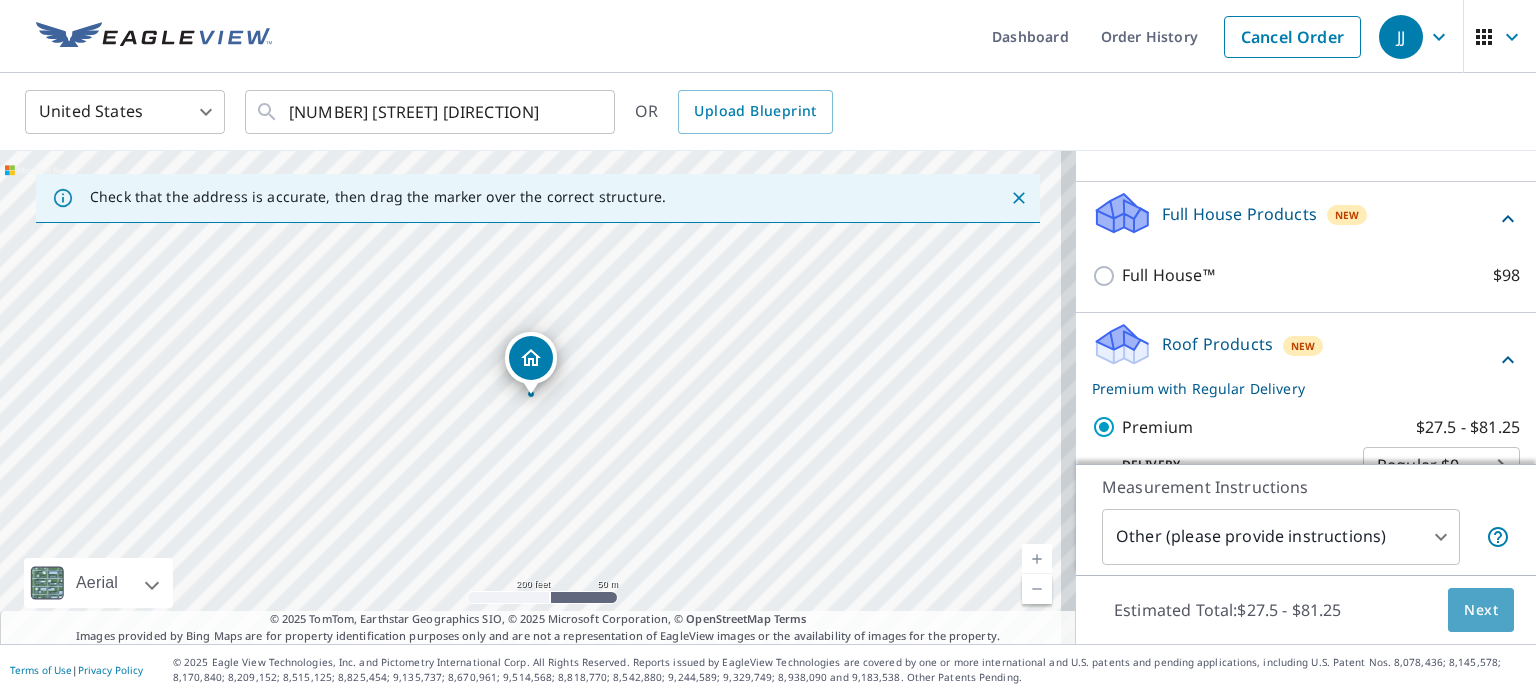 click on "Next" at bounding box center [1481, 610] 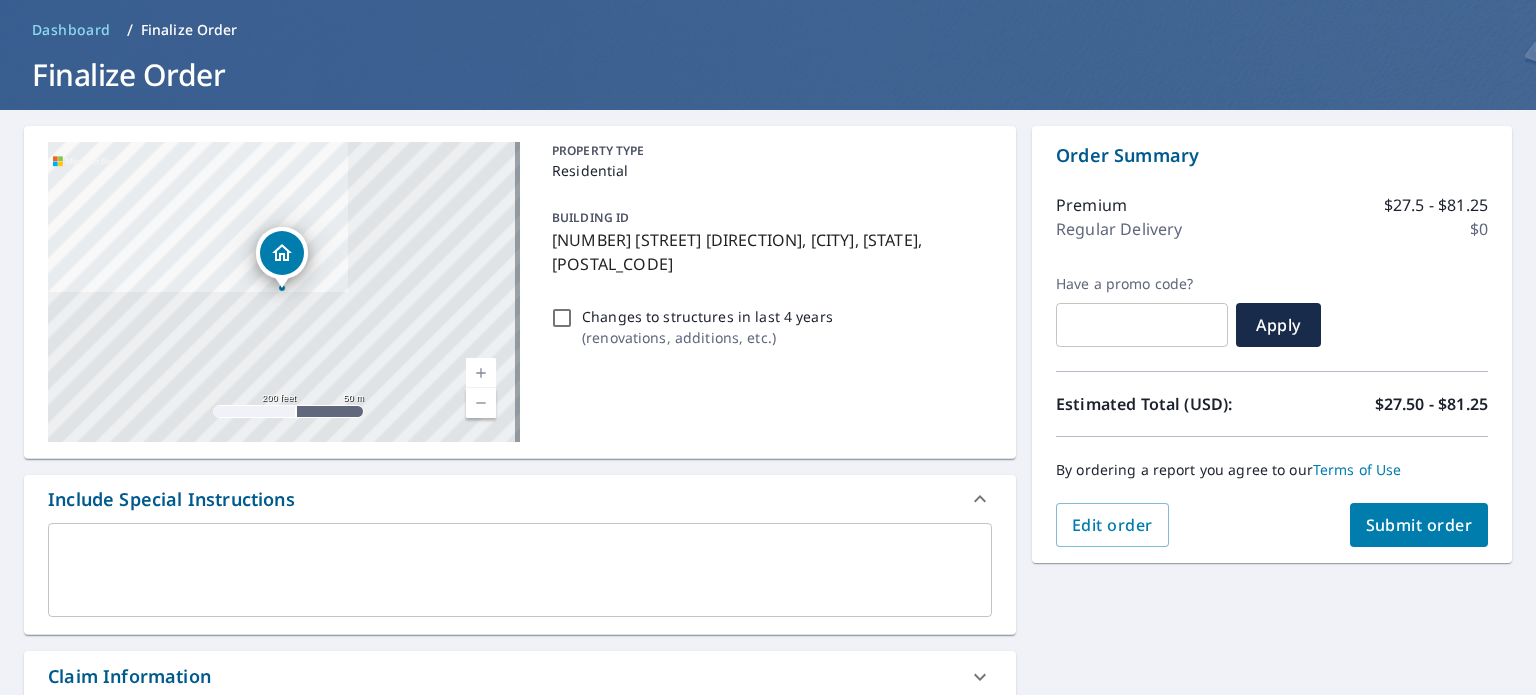 scroll, scrollTop: 62, scrollLeft: 0, axis: vertical 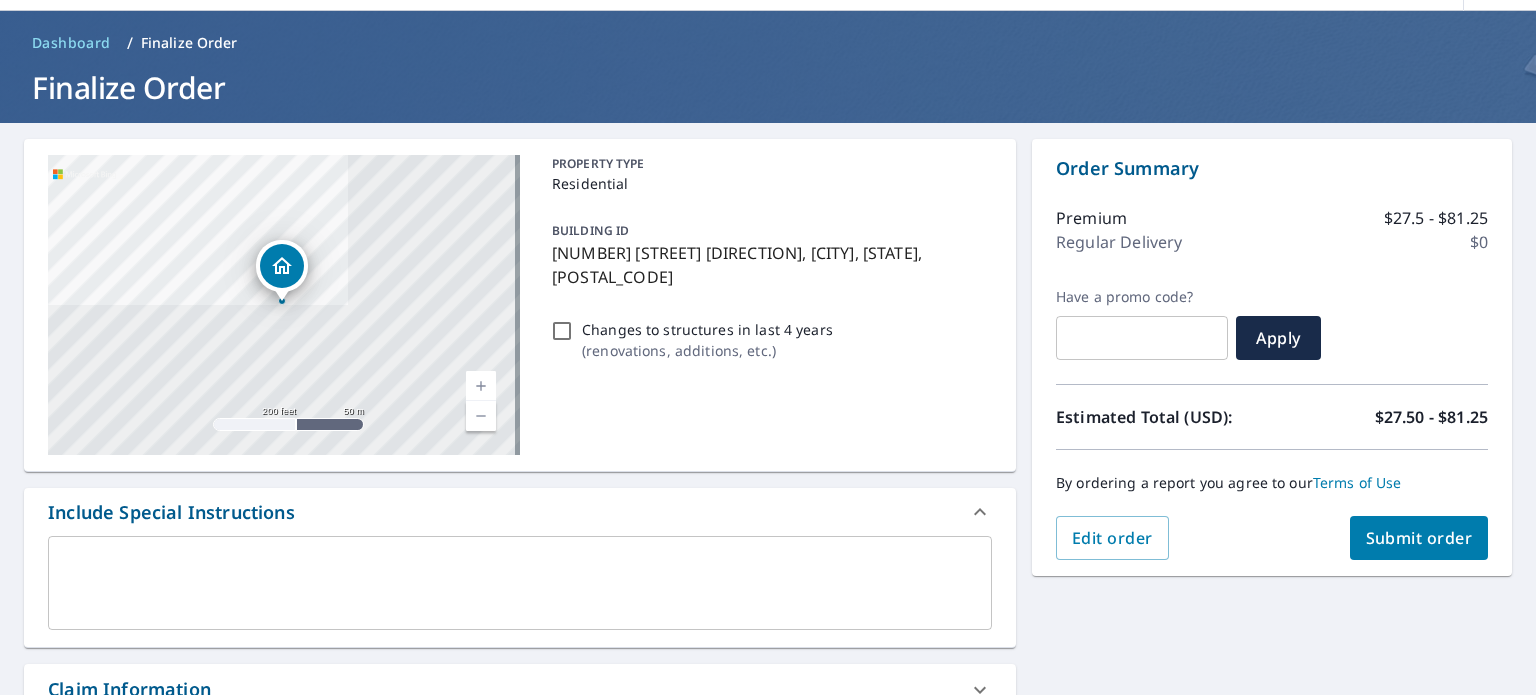 click at bounding box center (520, 583) 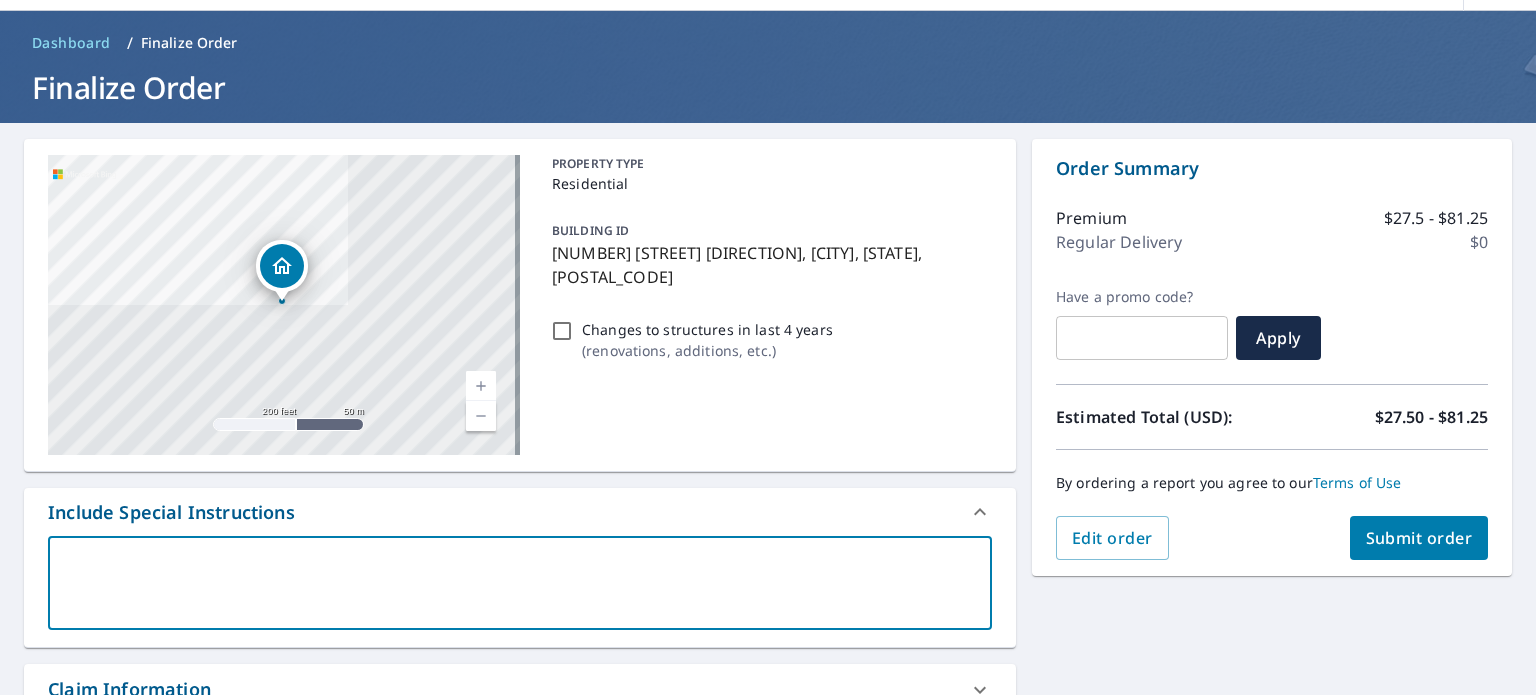 type on "G" 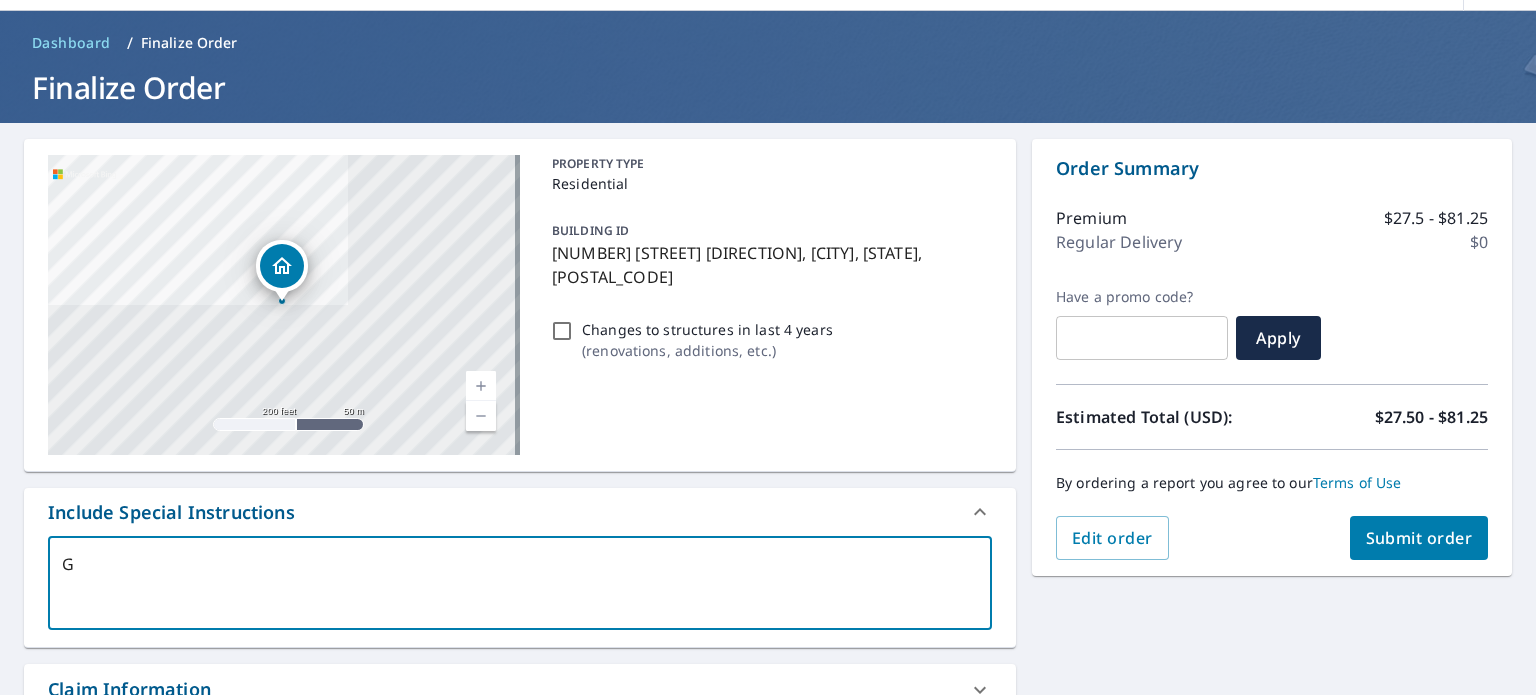 type on "Ga" 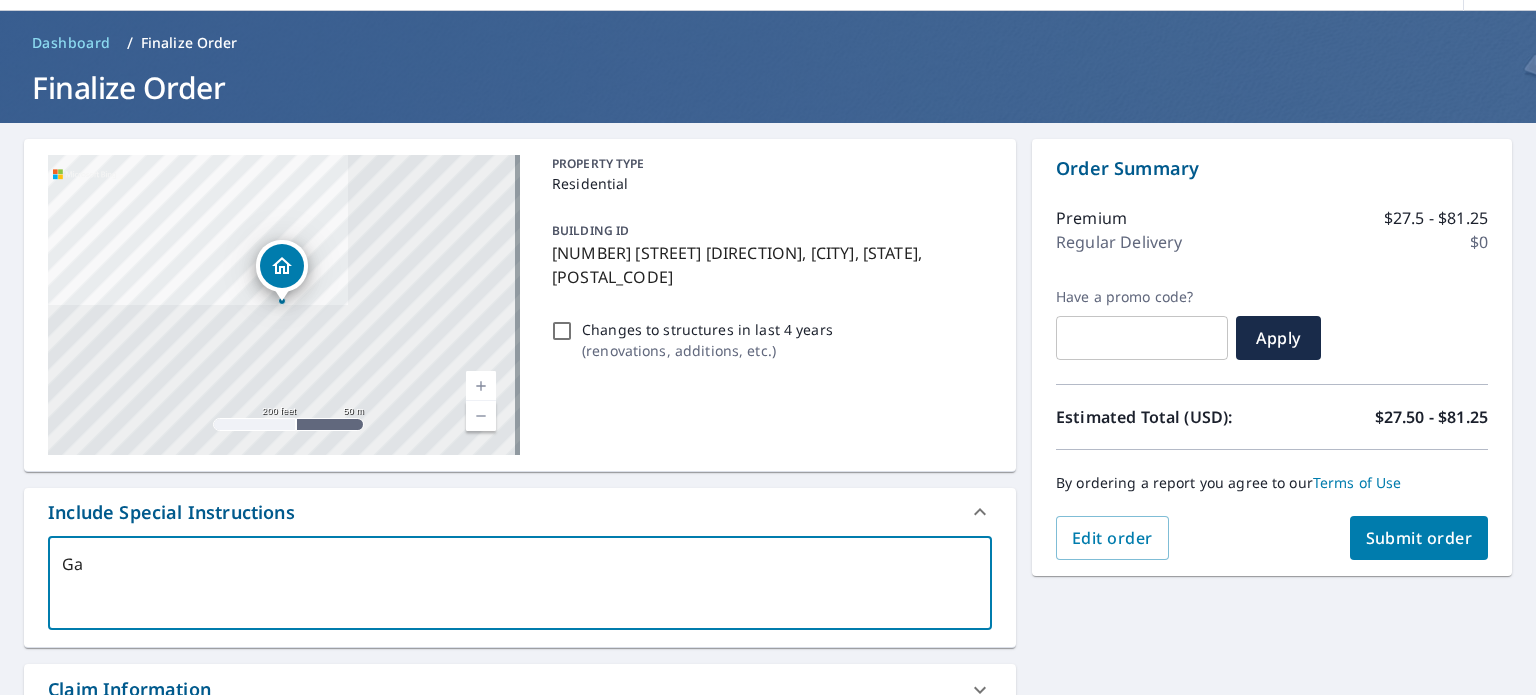 type on "Gar" 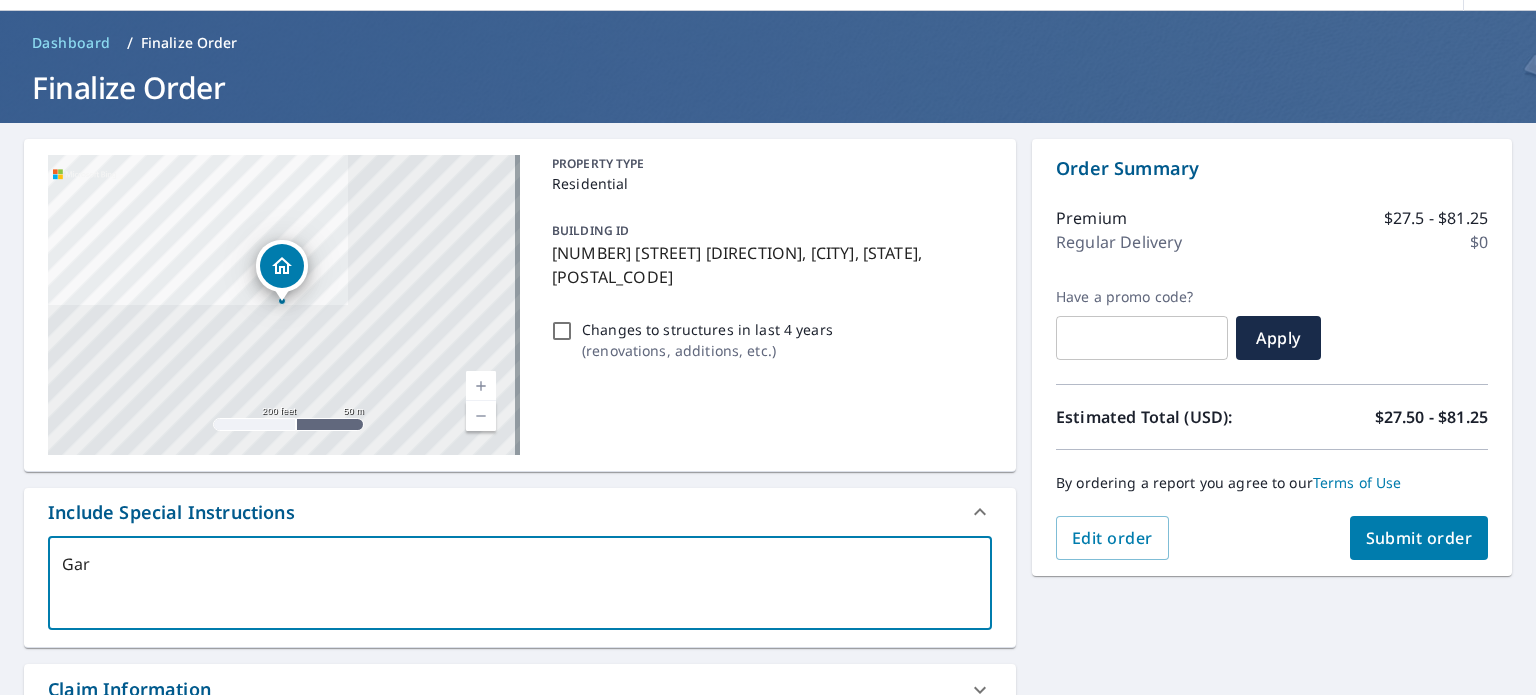 type on "Gara" 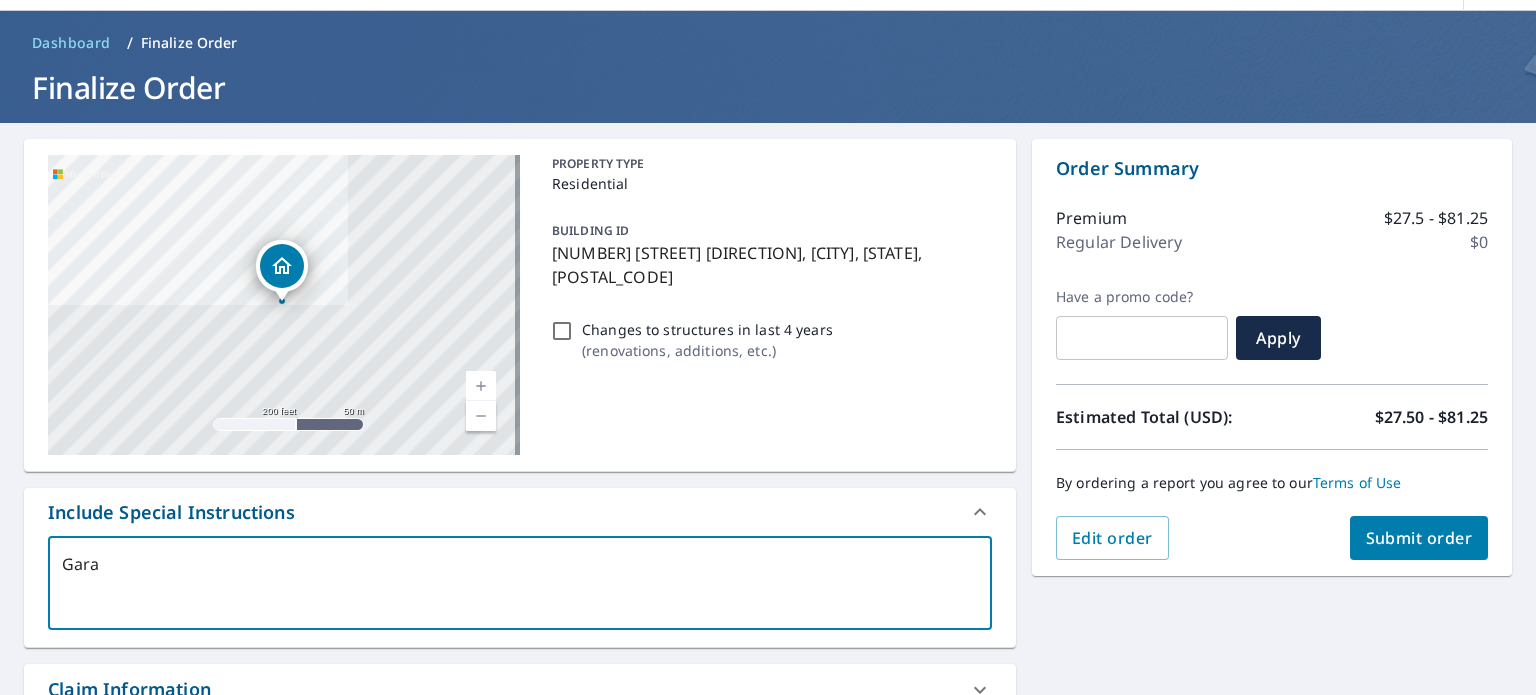 type on "x" 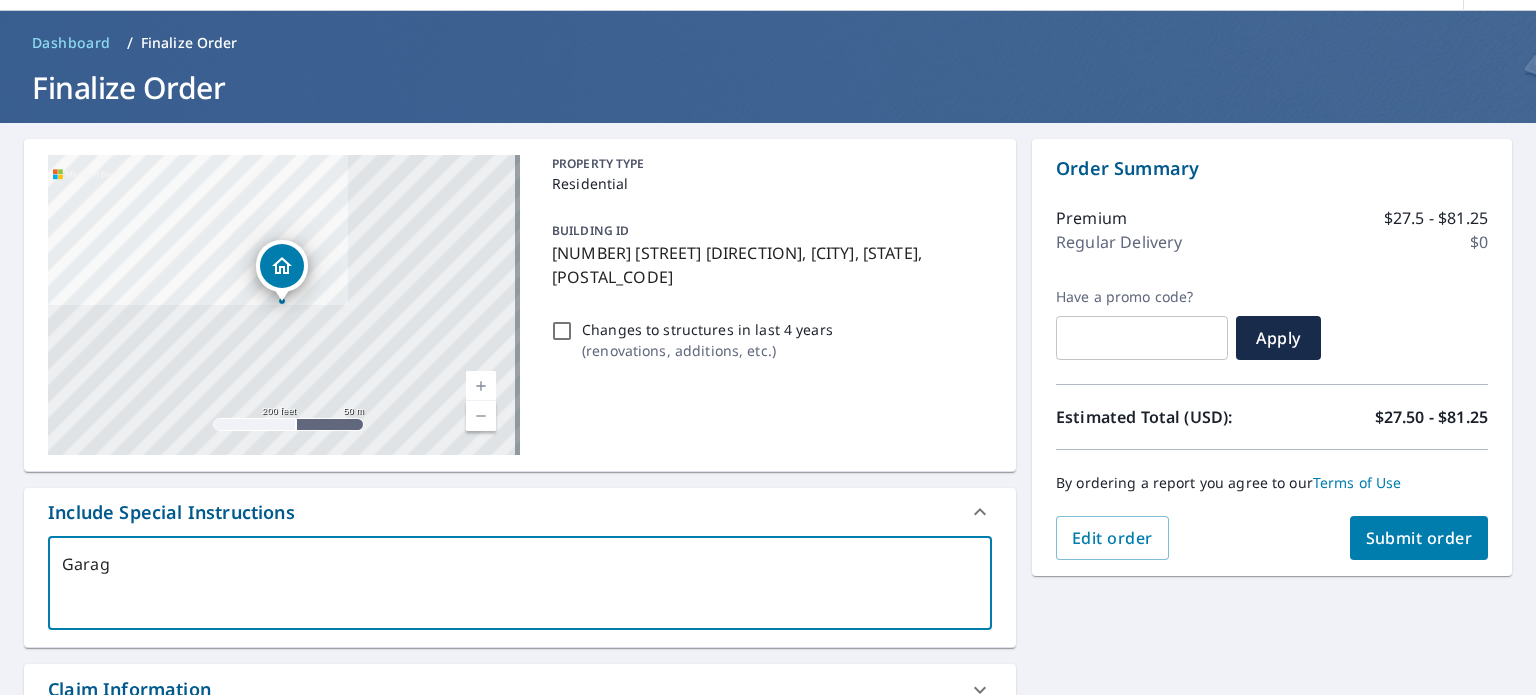type on "Garage" 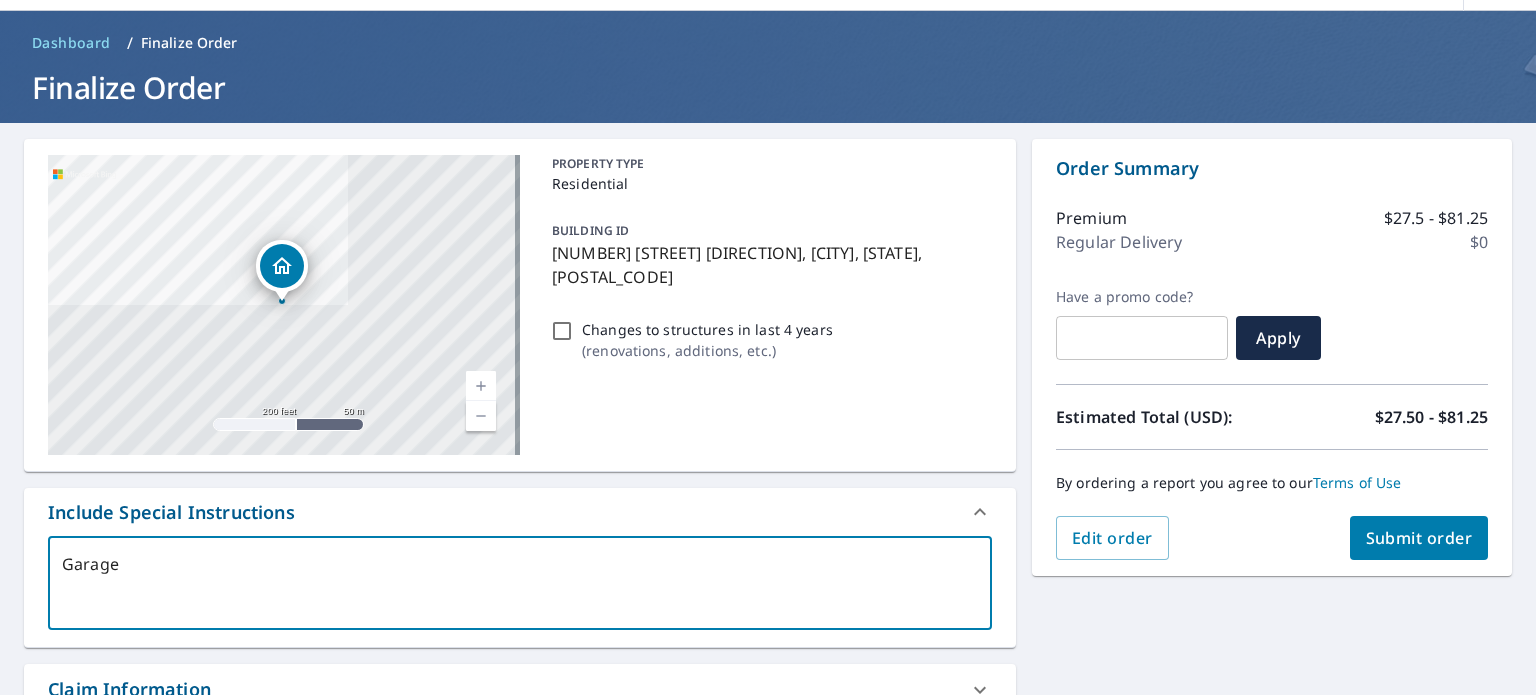 type on "Garage" 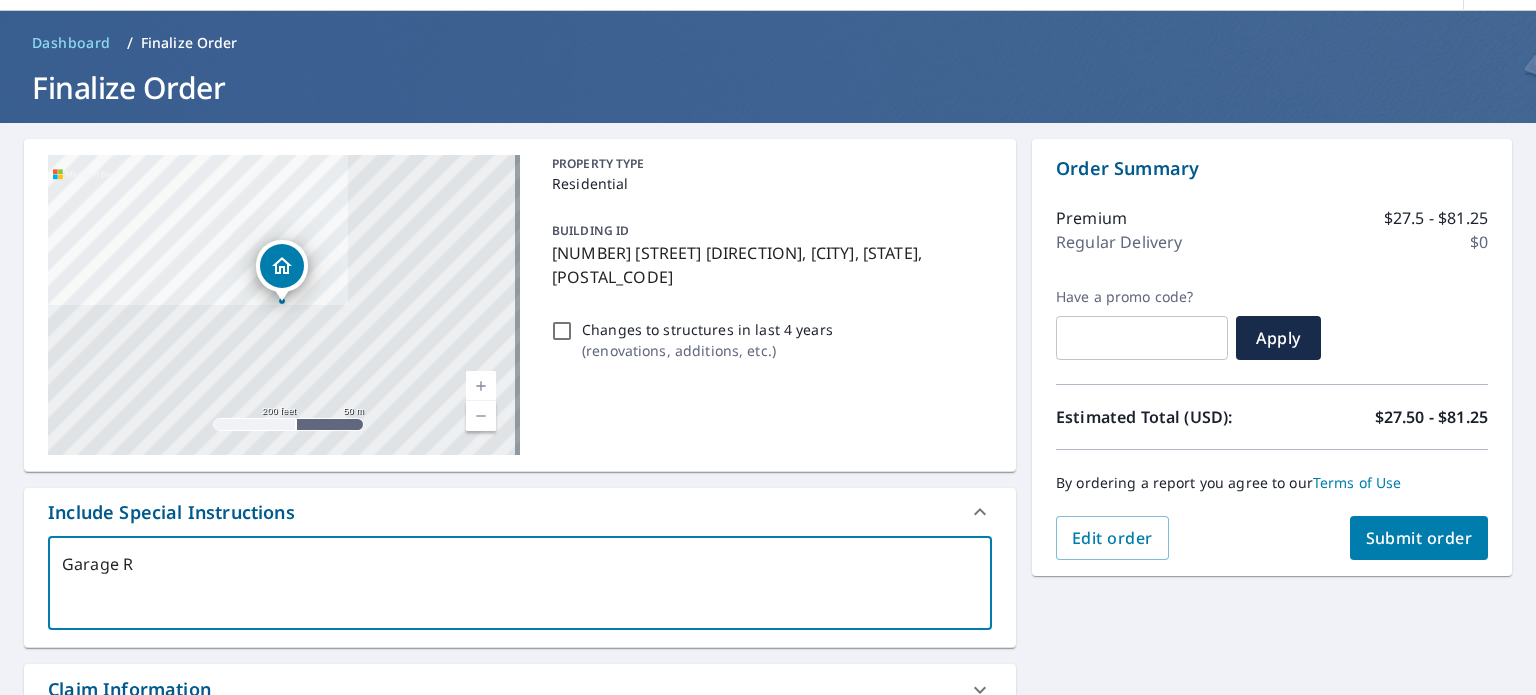 type on "Garage Ro" 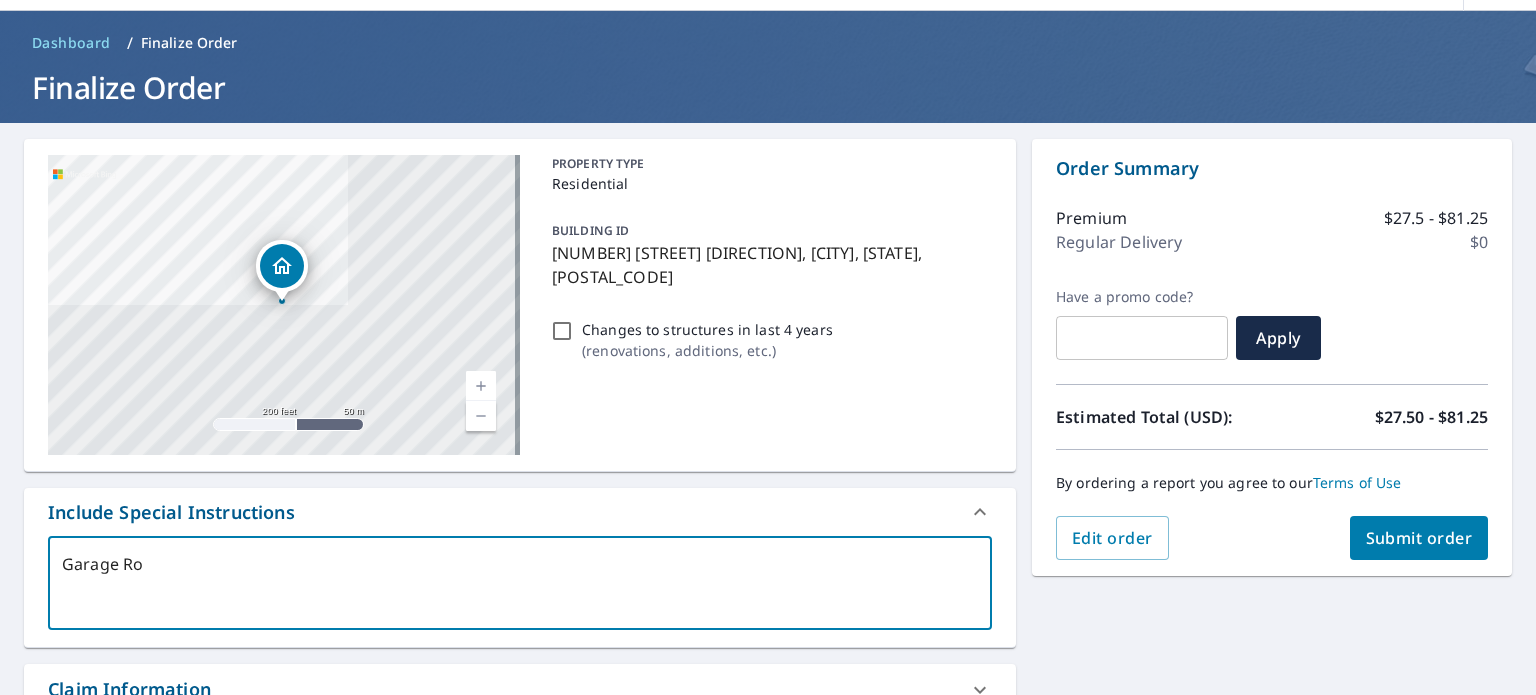 type on "Garage Roo" 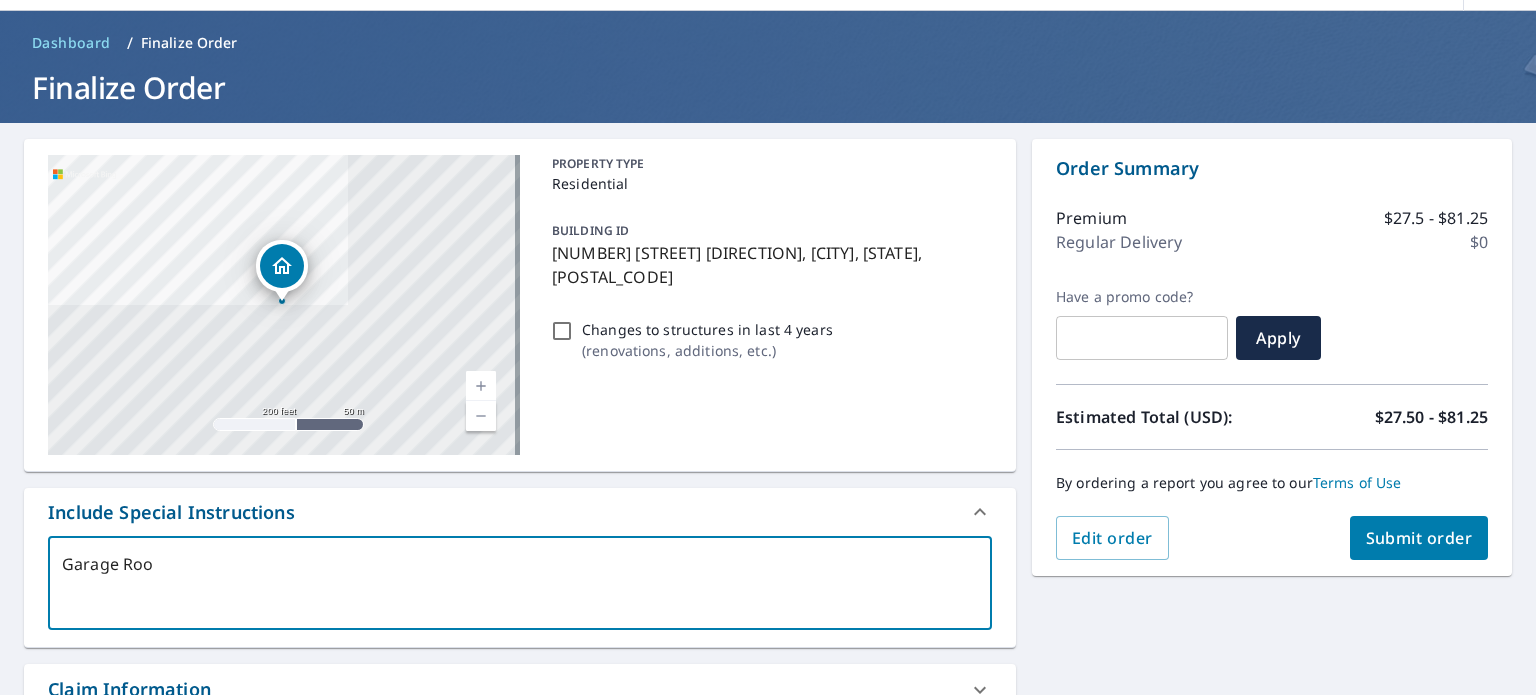 type on "Garage Roof" 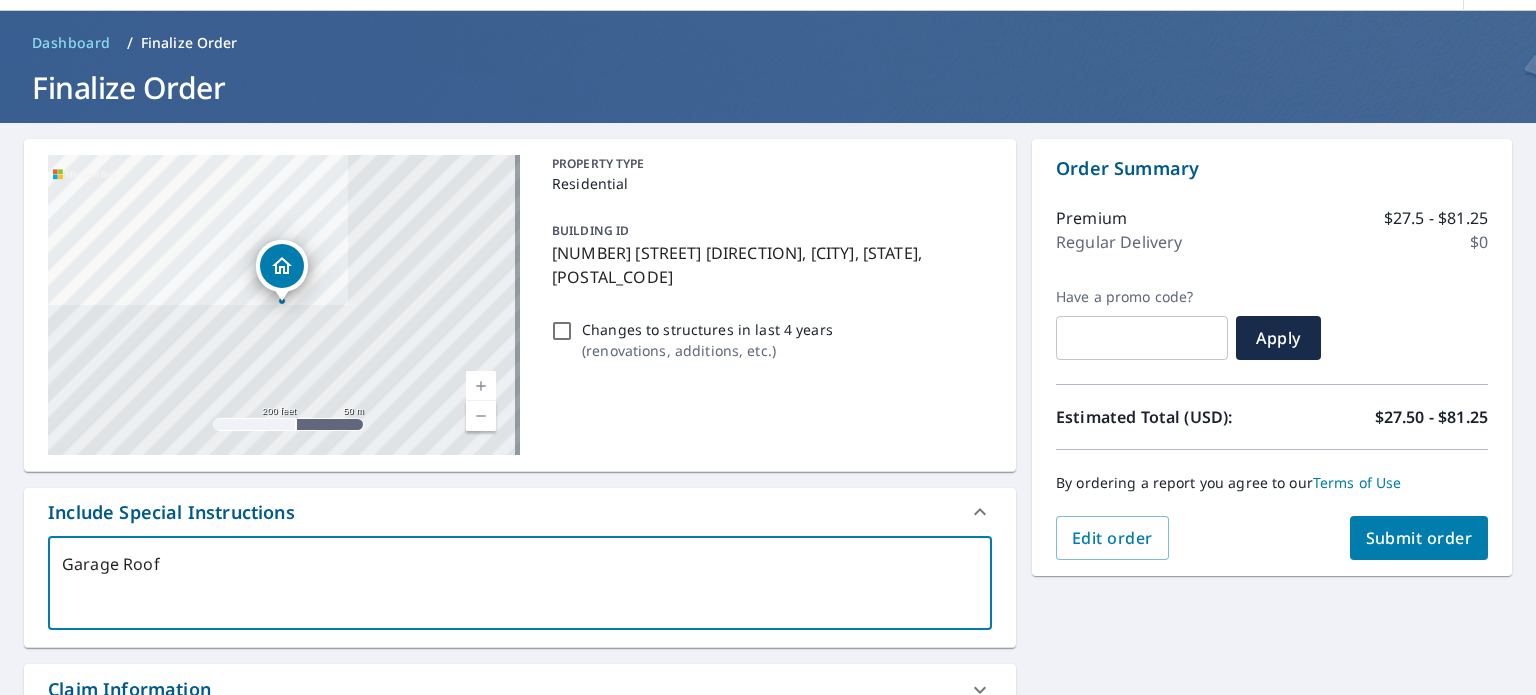 type on "Garage Roof" 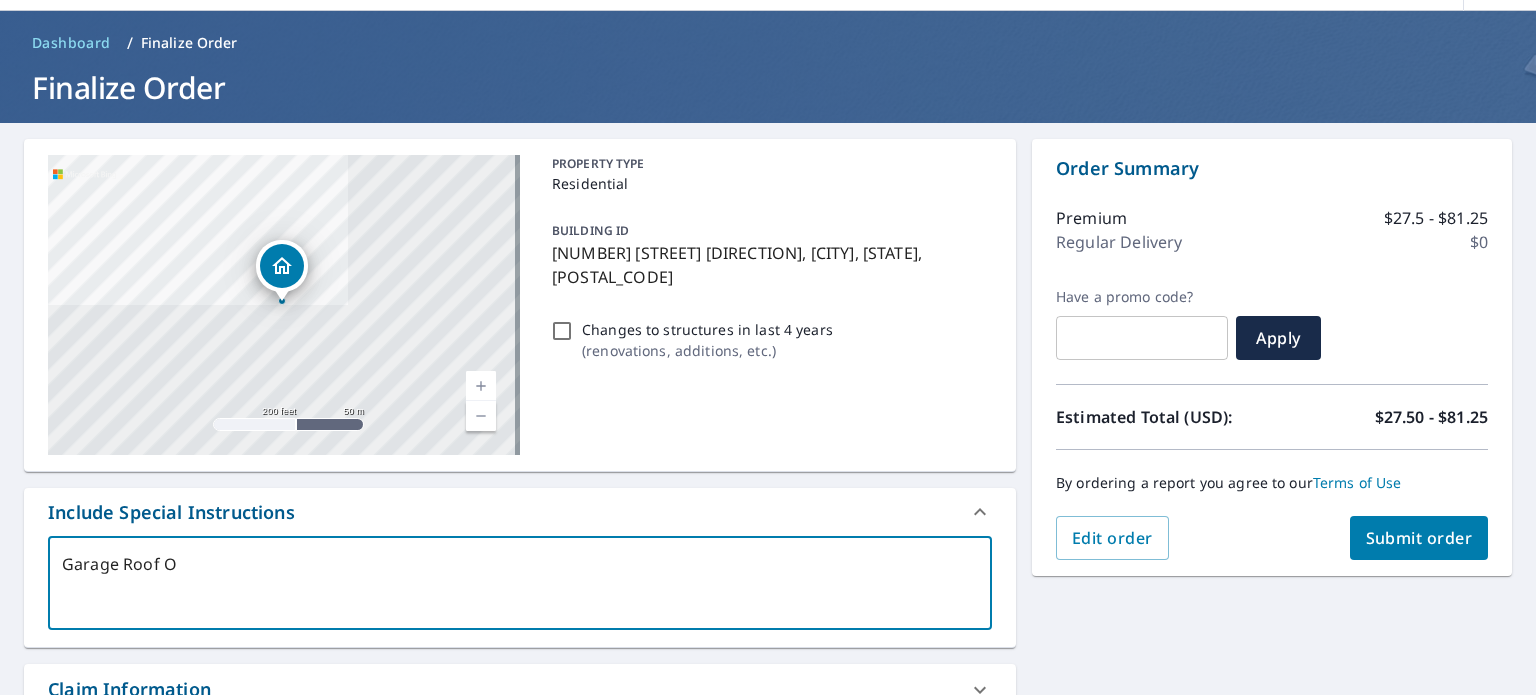 type on "Garage Roof On" 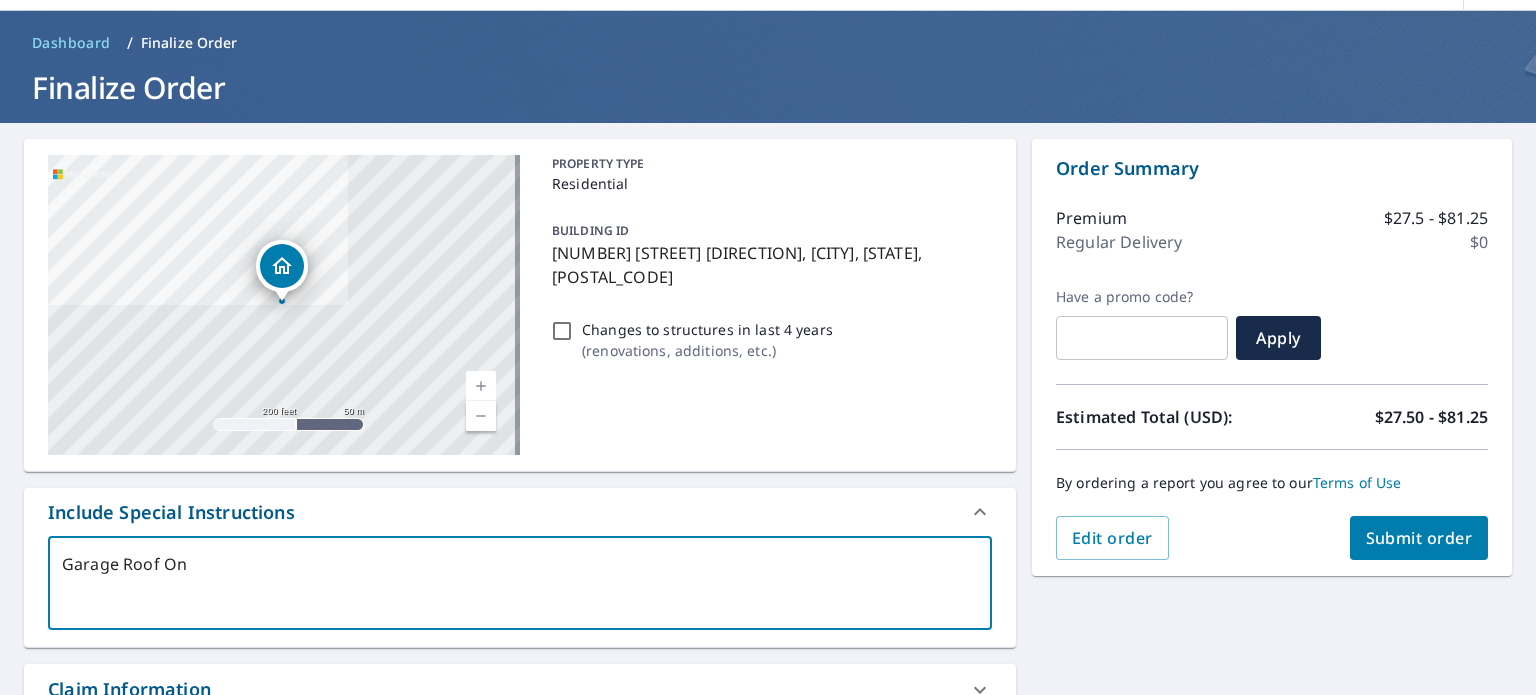 type on "Garage Roof Onl" 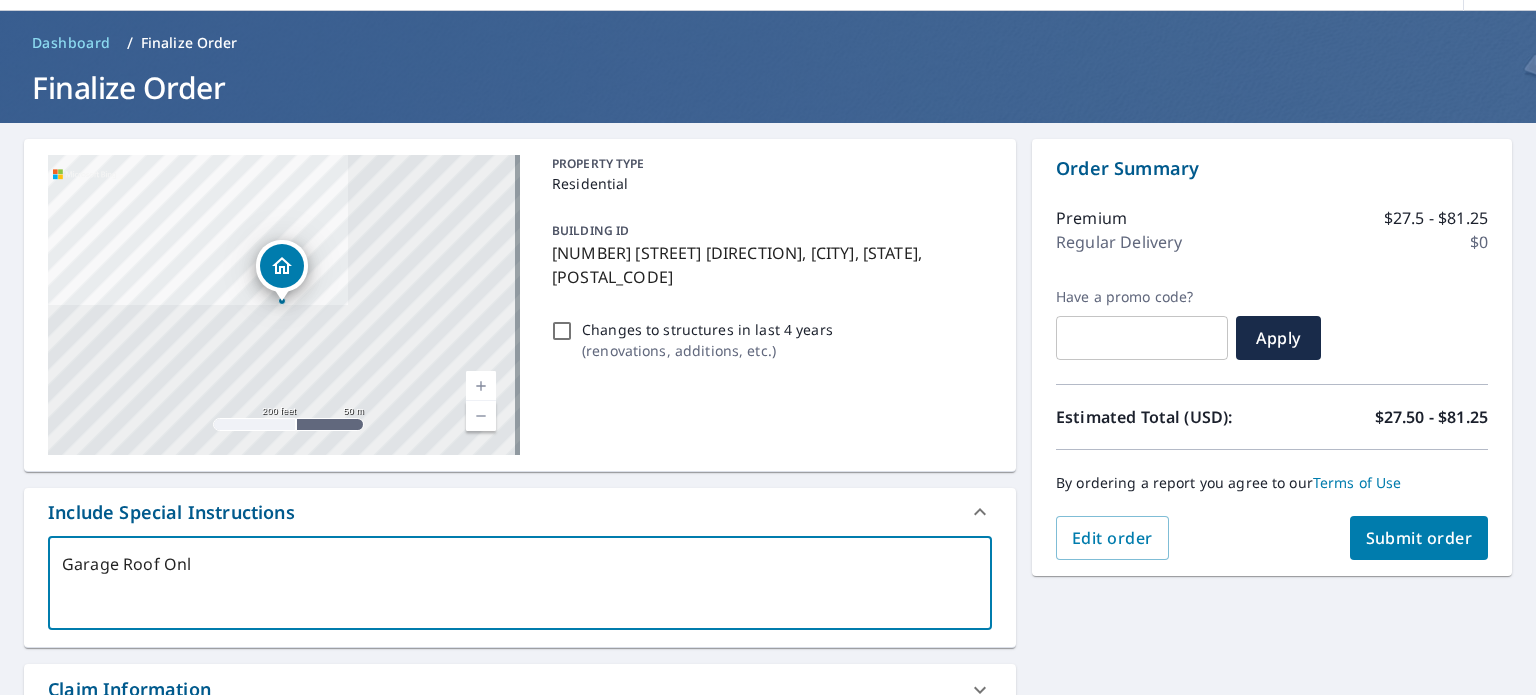 checkbox on "true" 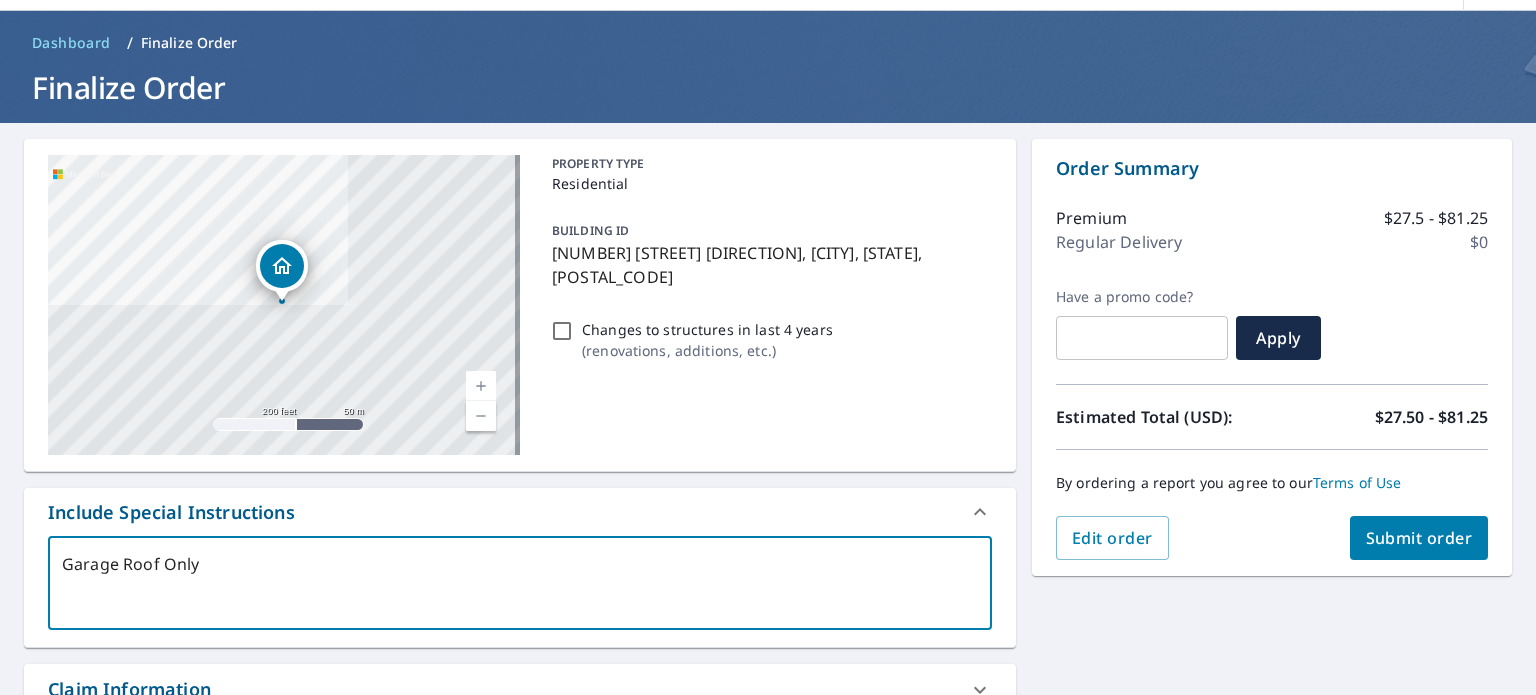 type on "Garage Roof Only" 